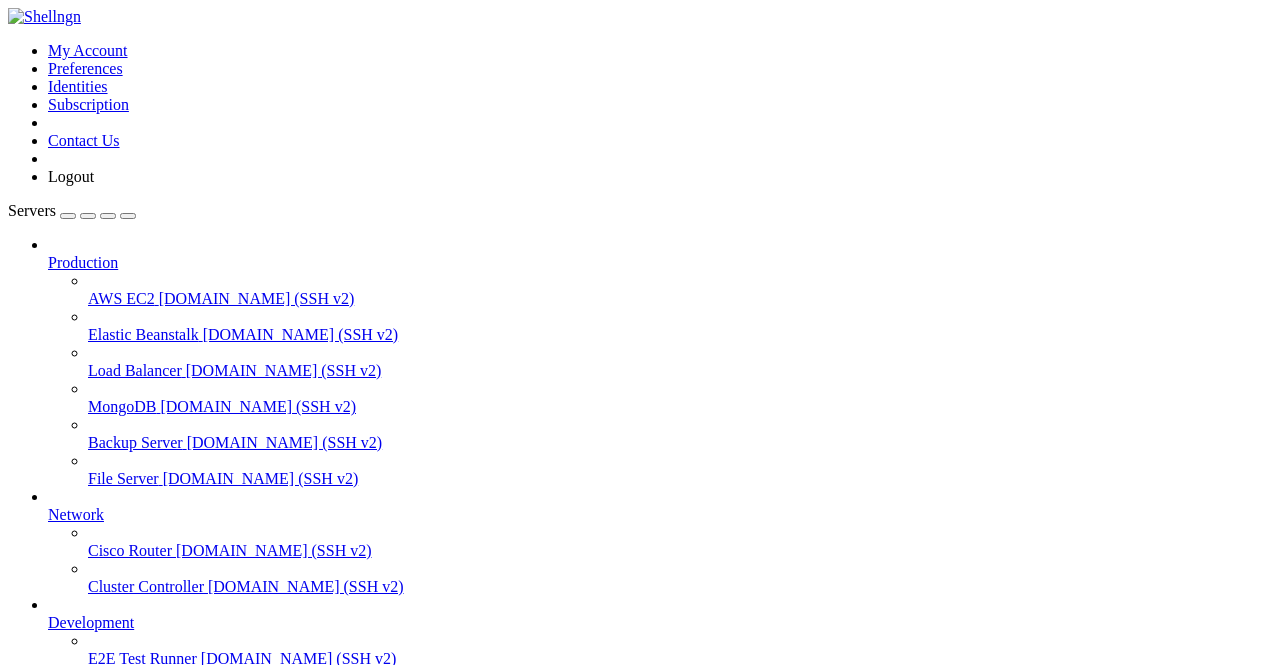 scroll, scrollTop: 0, scrollLeft: 0, axis: both 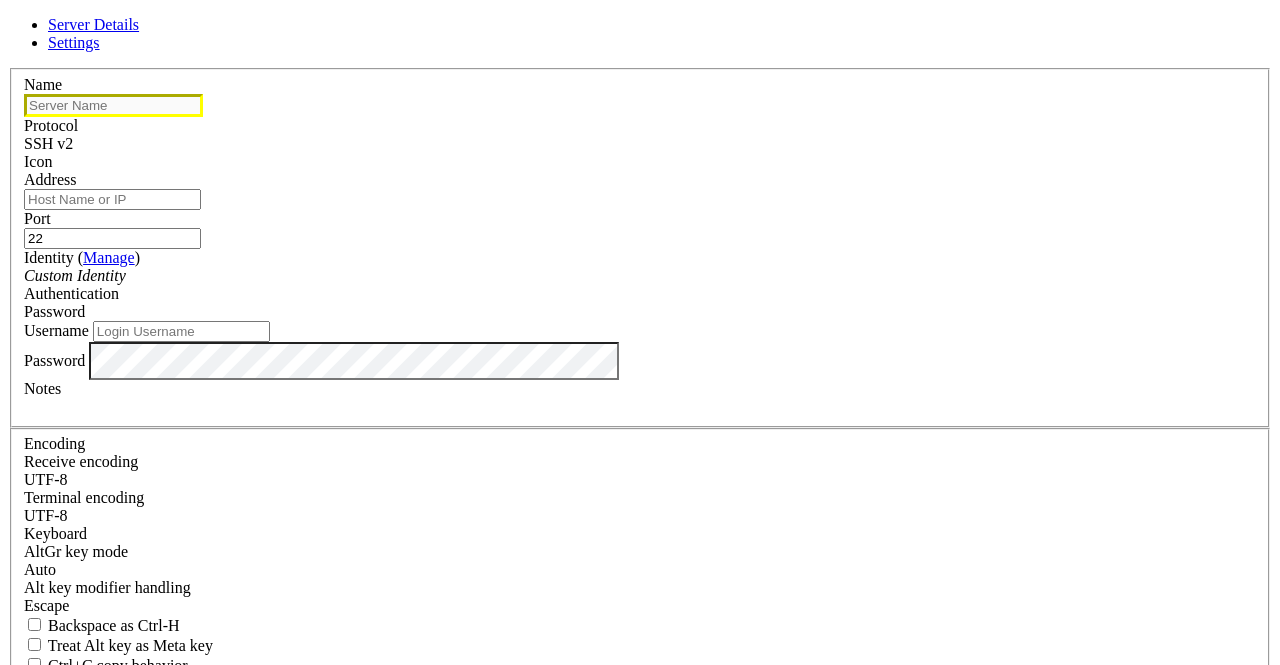 click on "Got it" at bounding box center (239, 1793) 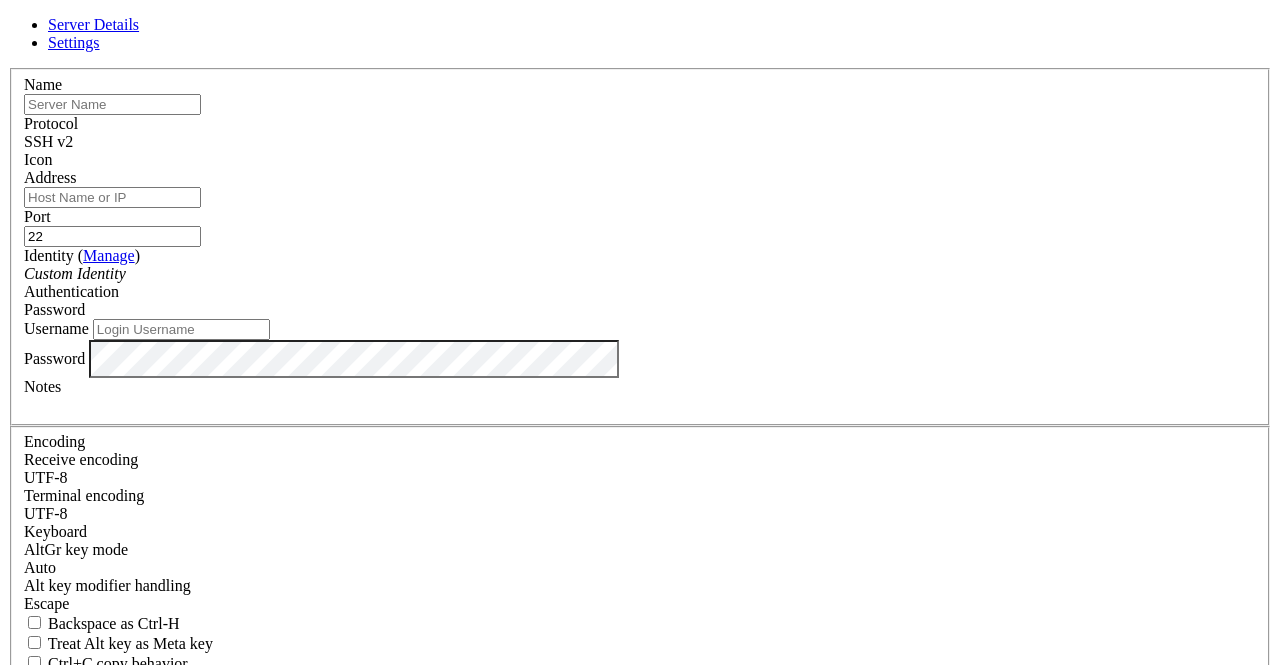 click on "Cancel" at bounding box center [640, 812] 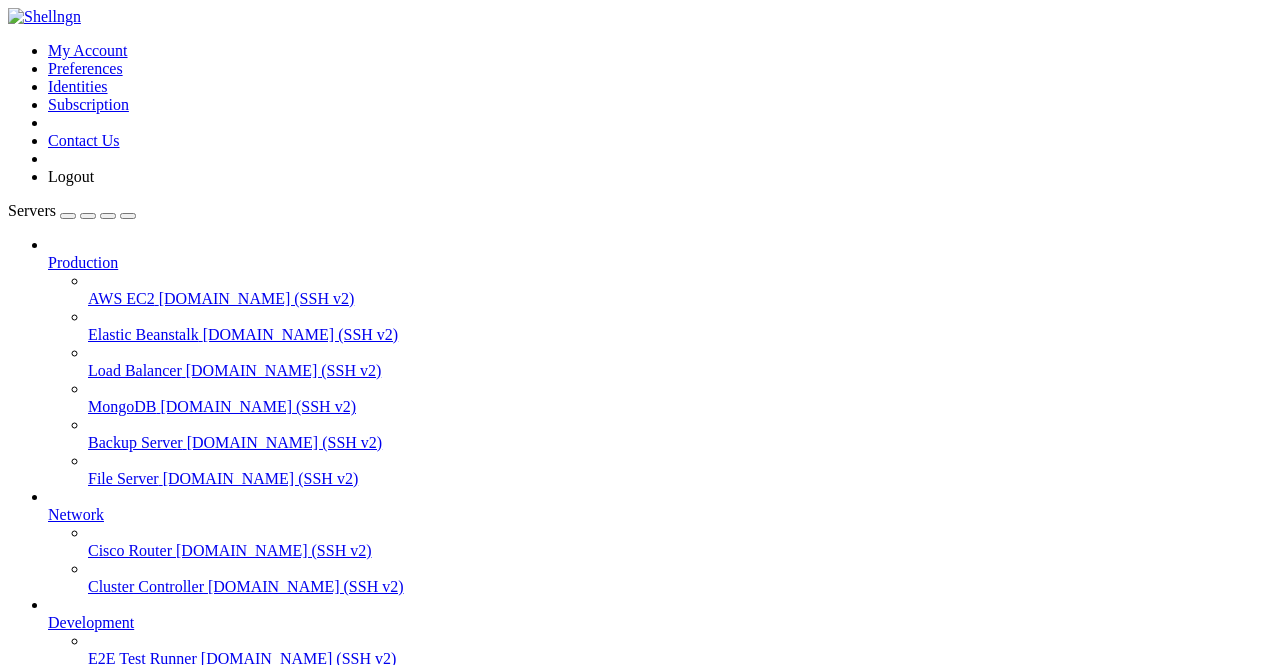scroll, scrollTop: 142, scrollLeft: 0, axis: vertical 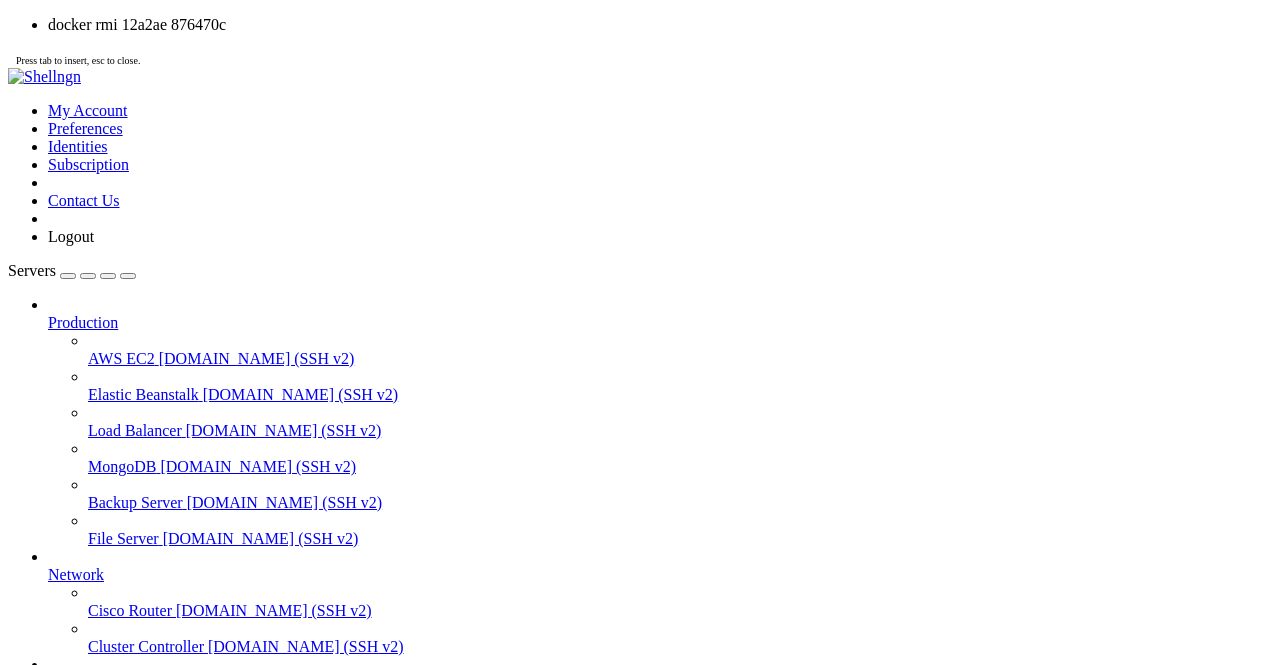 click on "*** System restart required ***" 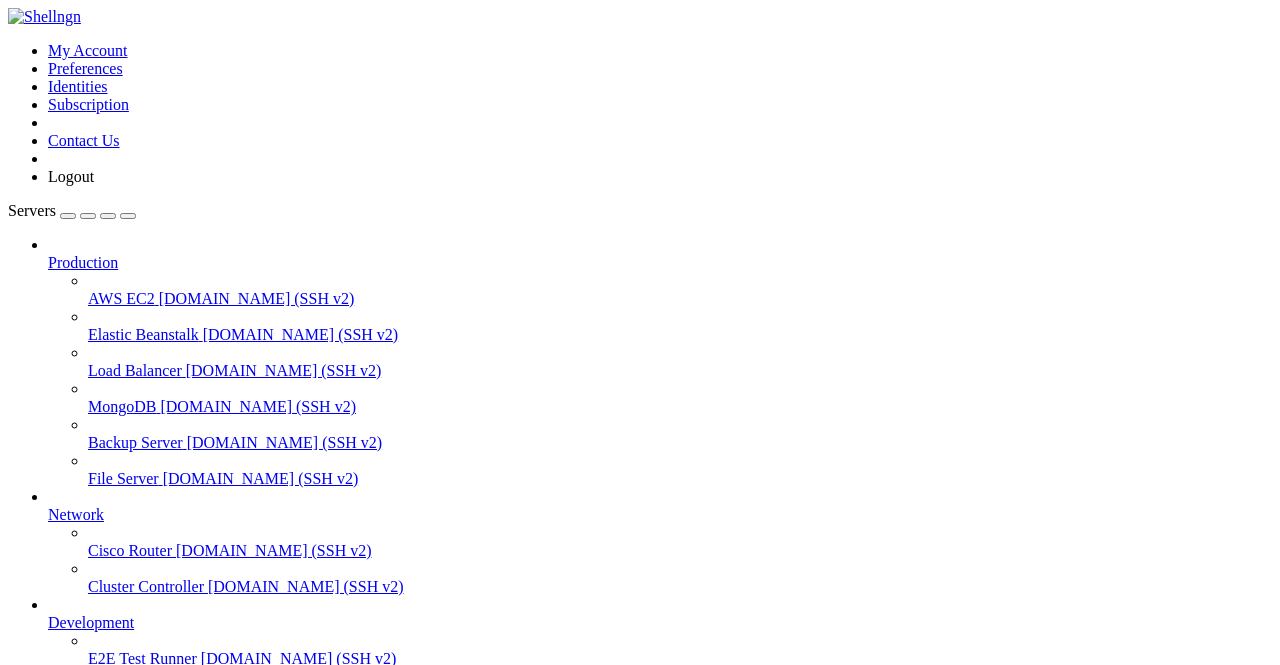 drag, startPoint x: 422, startPoint y: 1512, endPoint x: 422, endPoint y: 1622, distance: 110 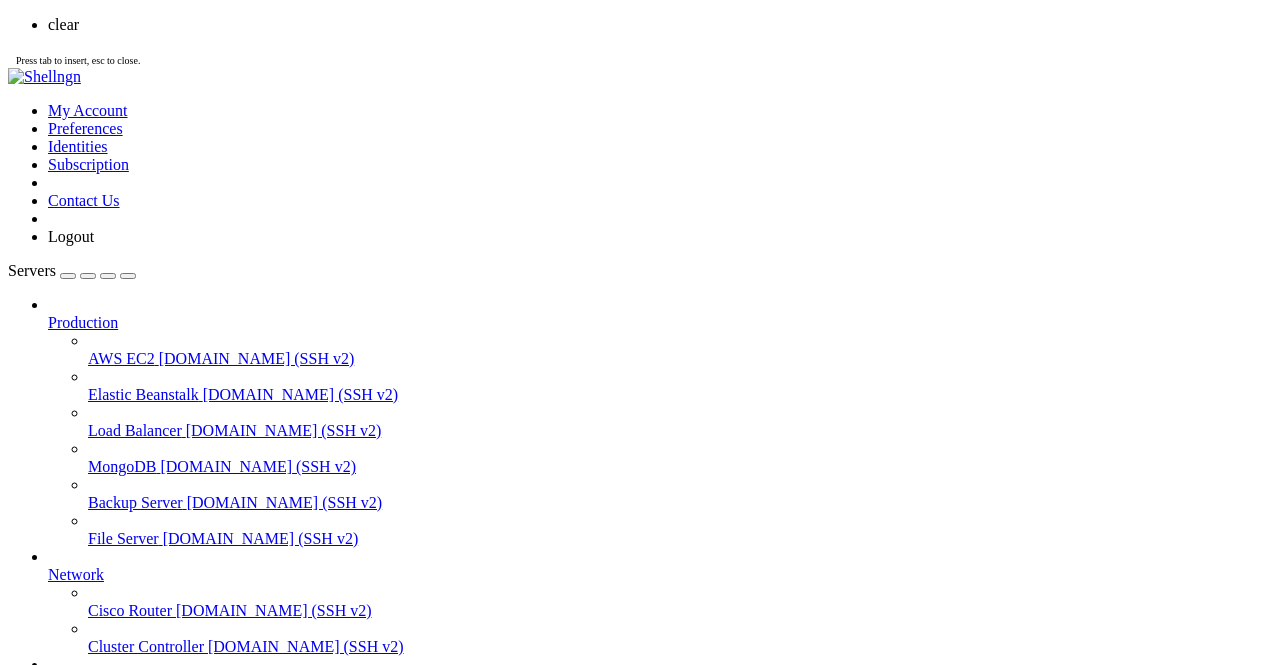 scroll, scrollTop: 0, scrollLeft: 0, axis: both 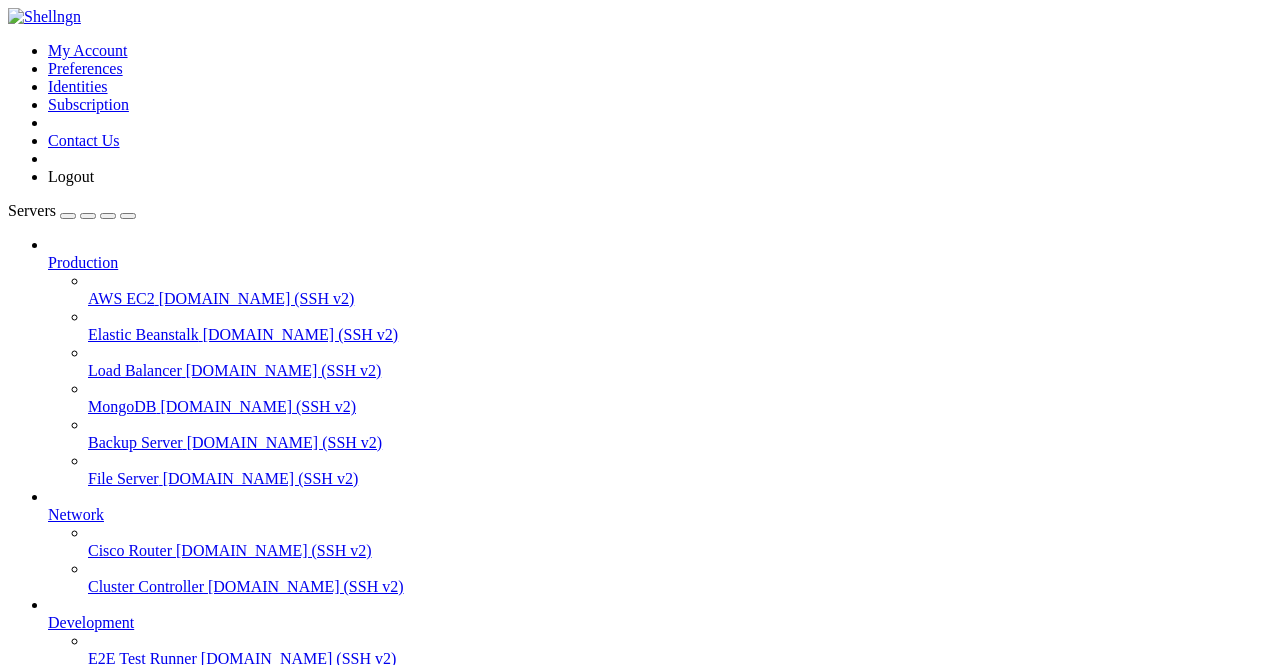 drag, startPoint x: 421, startPoint y: 1444, endPoint x: 406, endPoint y: 1438, distance: 16.155495 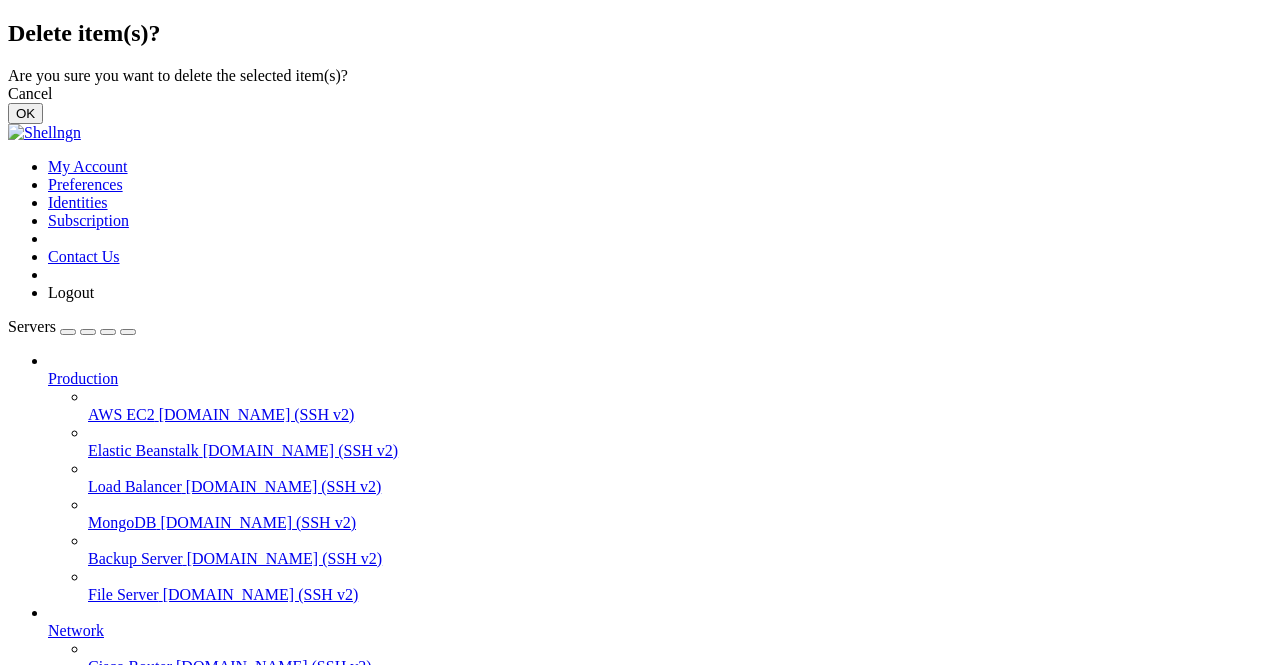 click on "OK" at bounding box center [25, 113] 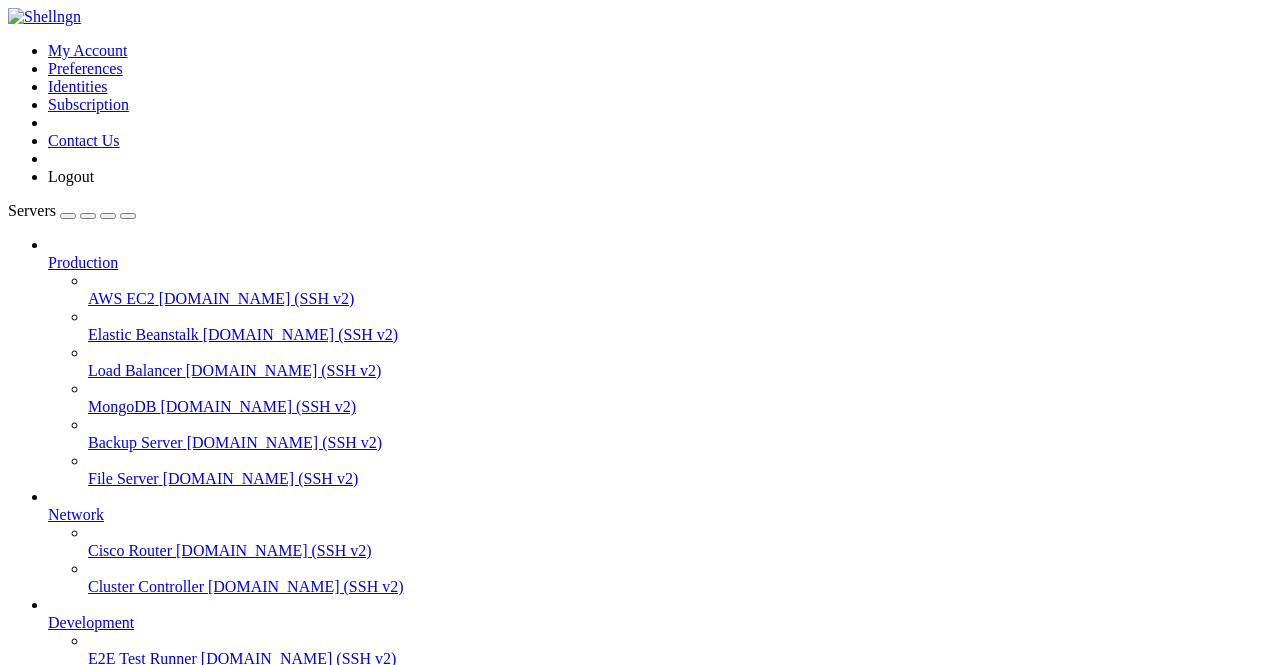 scroll, scrollTop: 142, scrollLeft: 0, axis: vertical 